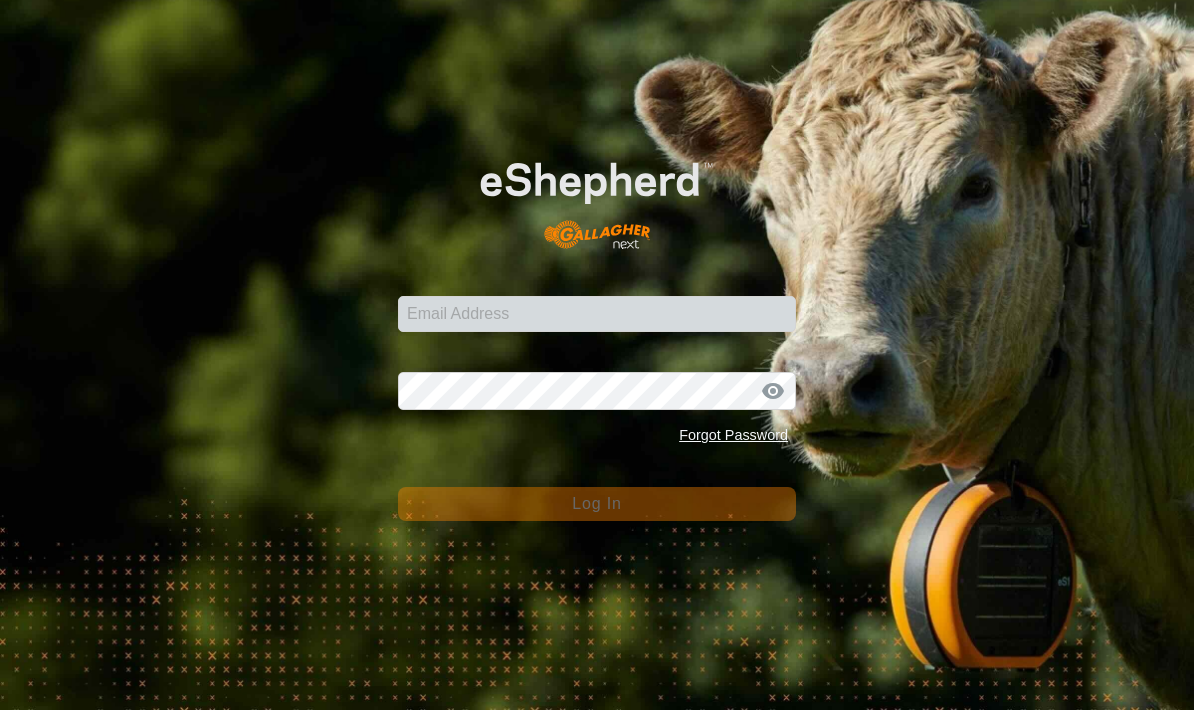 scroll, scrollTop: 0, scrollLeft: 0, axis: both 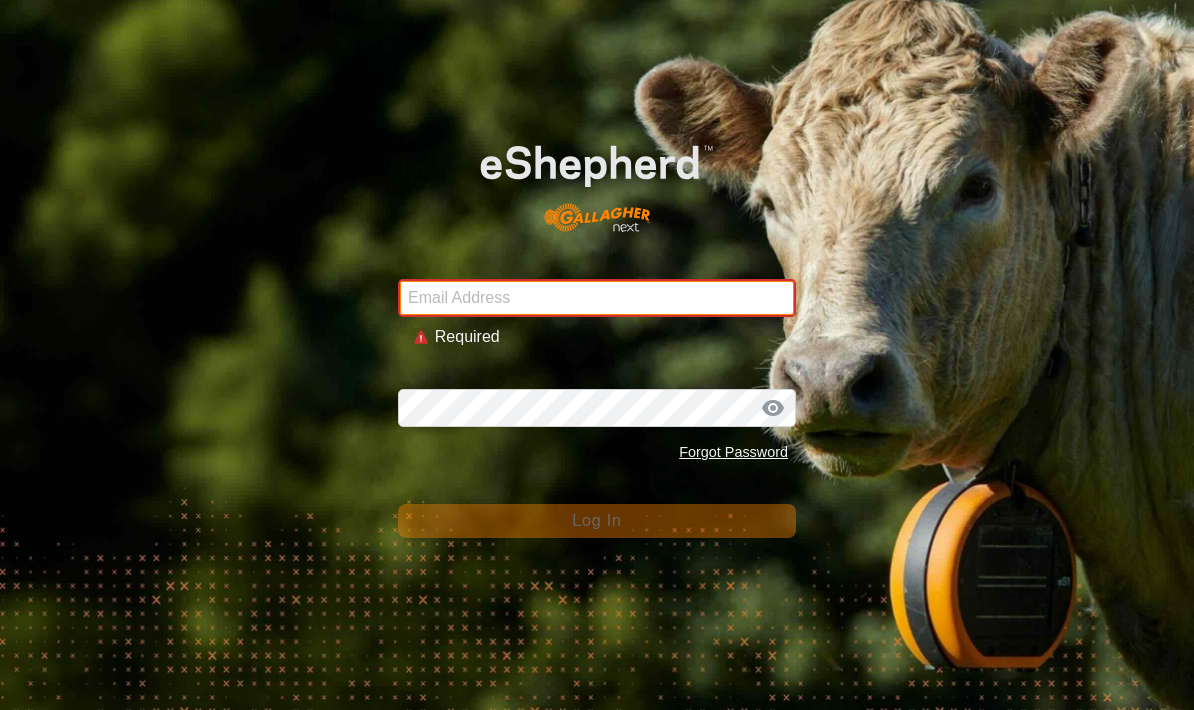 type on "[EMAIL_ADDRESS][DOMAIN_NAME]" 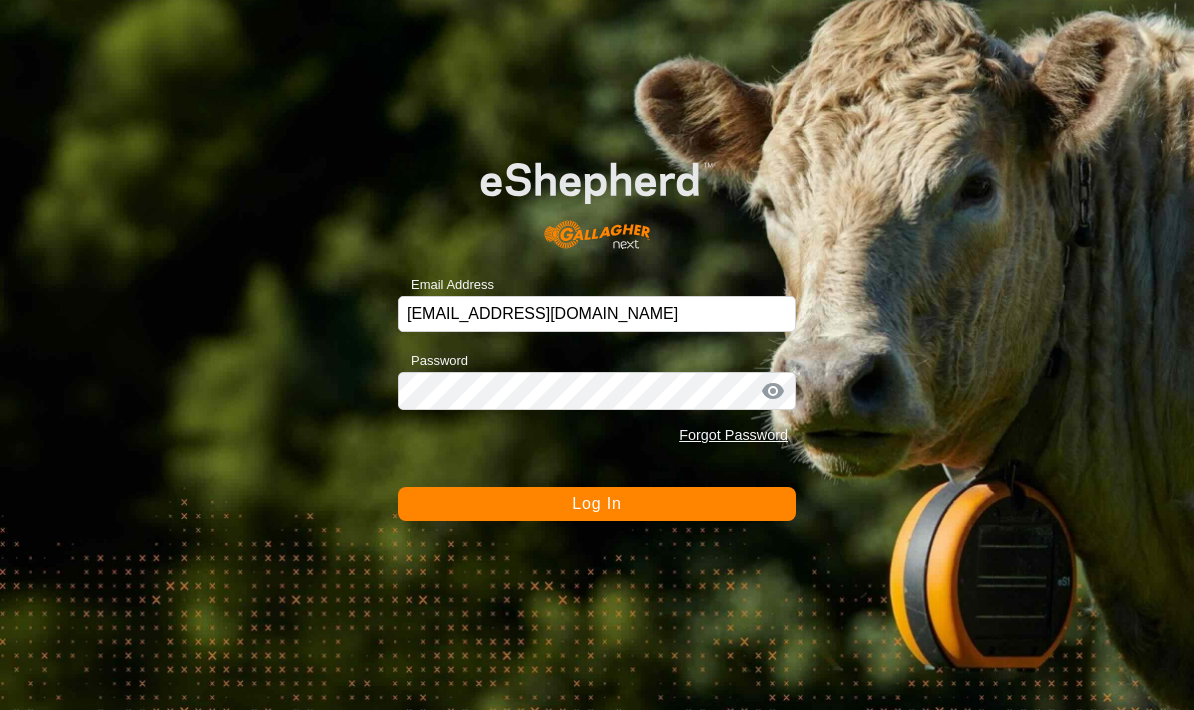 click on "Email Address [EMAIL_ADDRESS][DOMAIN_NAME] Password Forgot Password Log In" 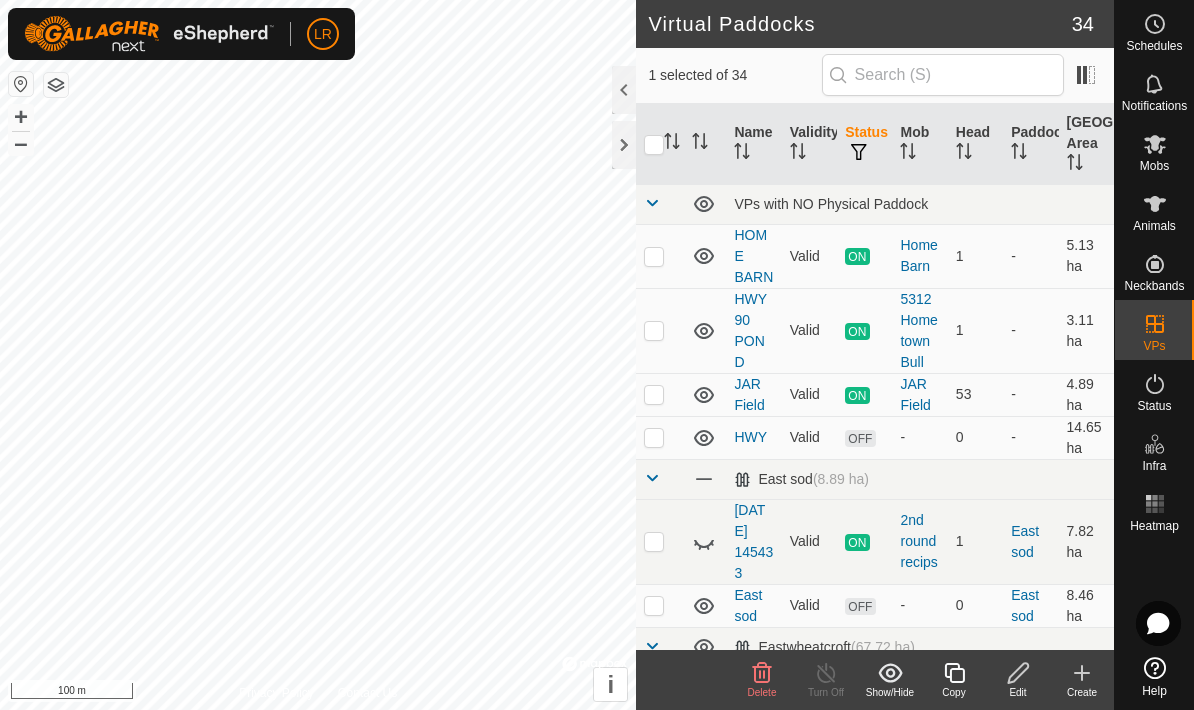 click 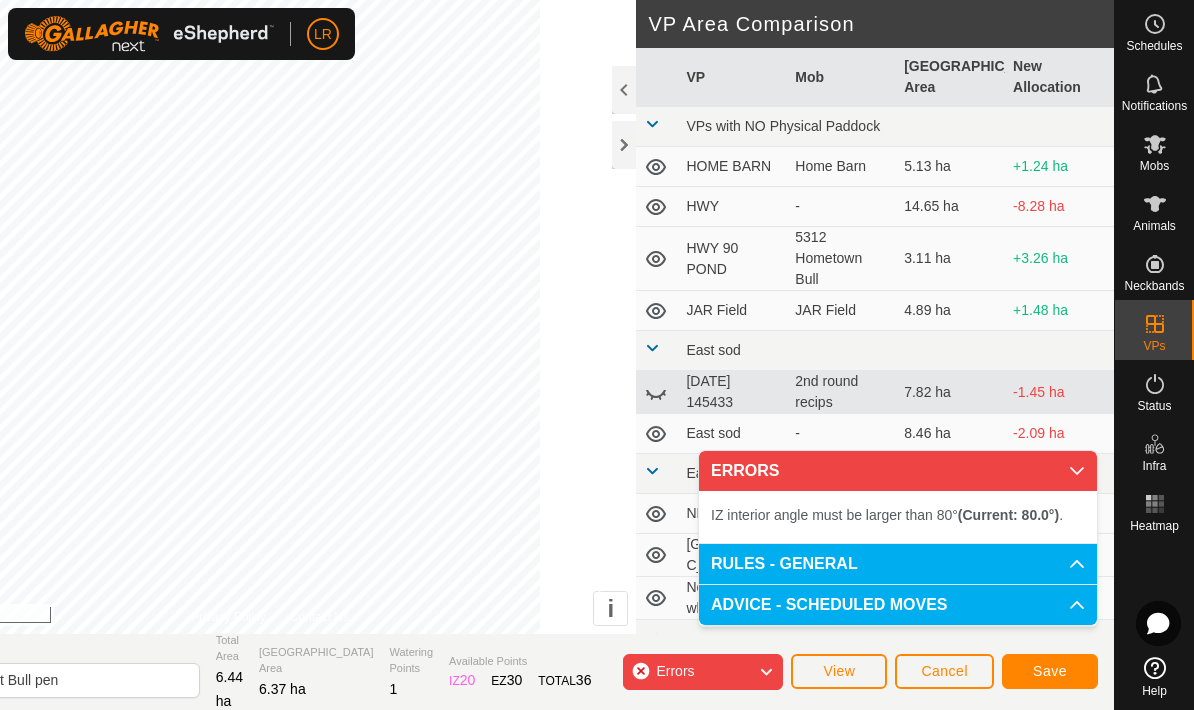 click on "IZ interior angle must be larger than 80°  (Current: 80.0°) . + – ⇧ i ©  Mapbox , ©  OpenStreetMap ,  Improve this map 50 m" at bounding box center (270, 317) 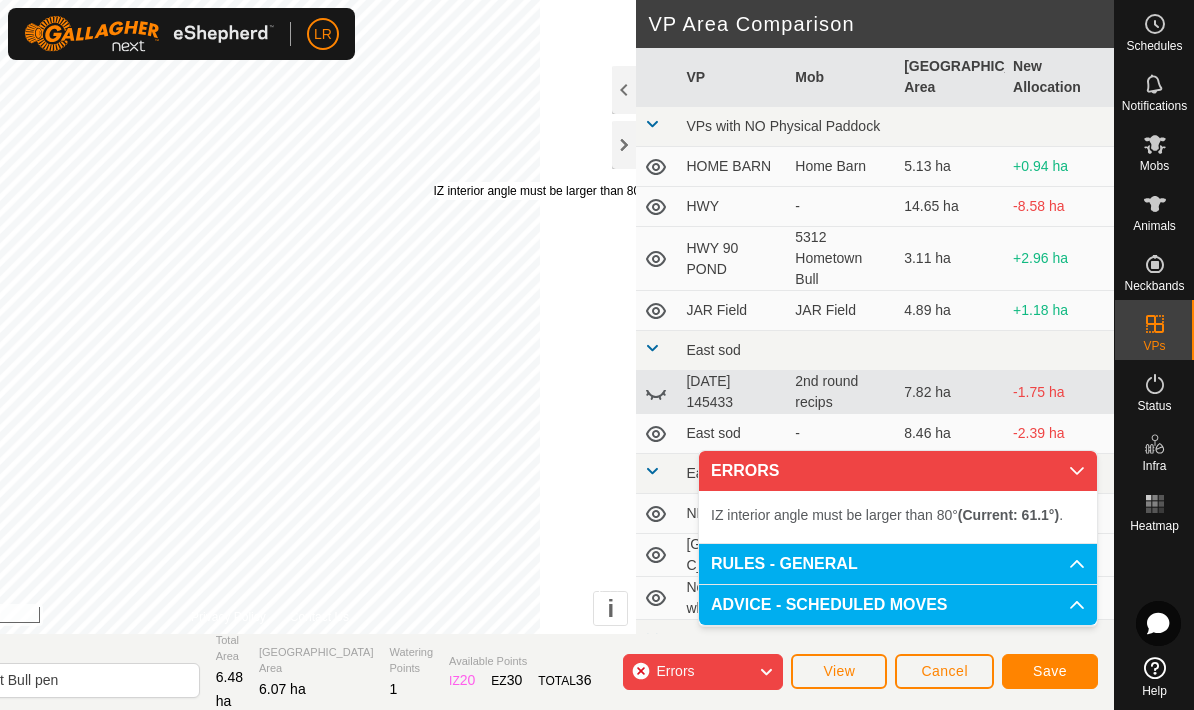 click on "IZ interior angle must be larger than 80°  (Current: 61.1°) ." at bounding box center [584, 191] 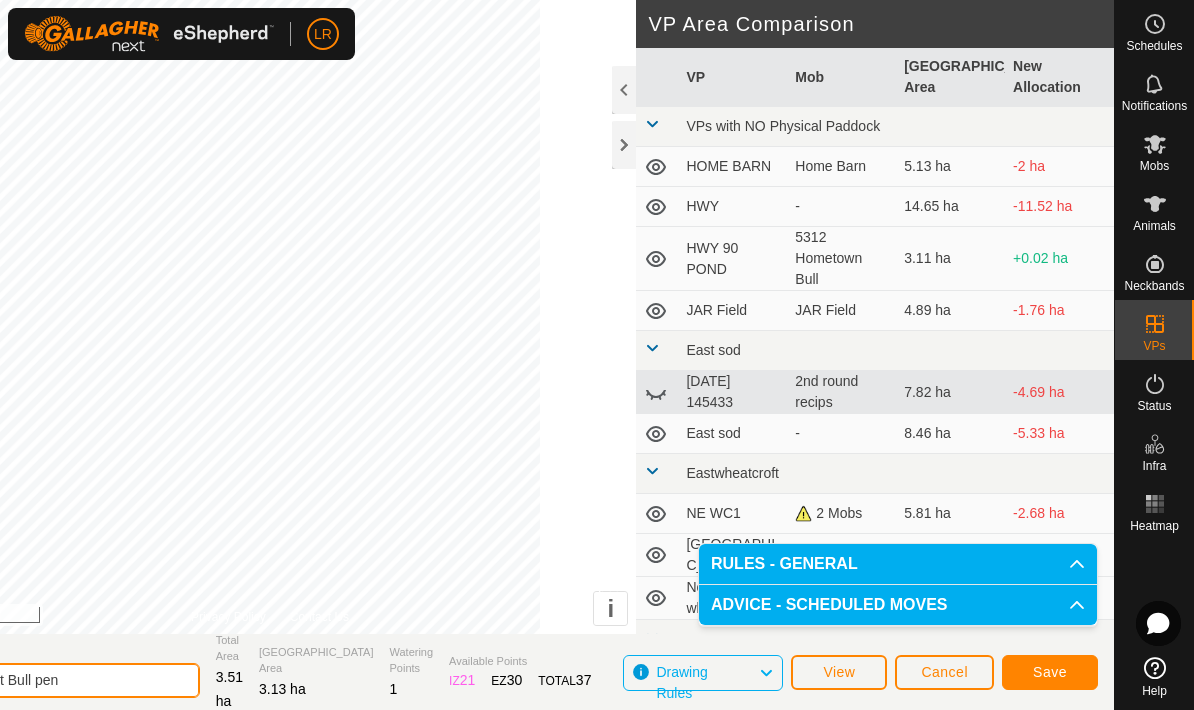click on "South Millet Bull pen" 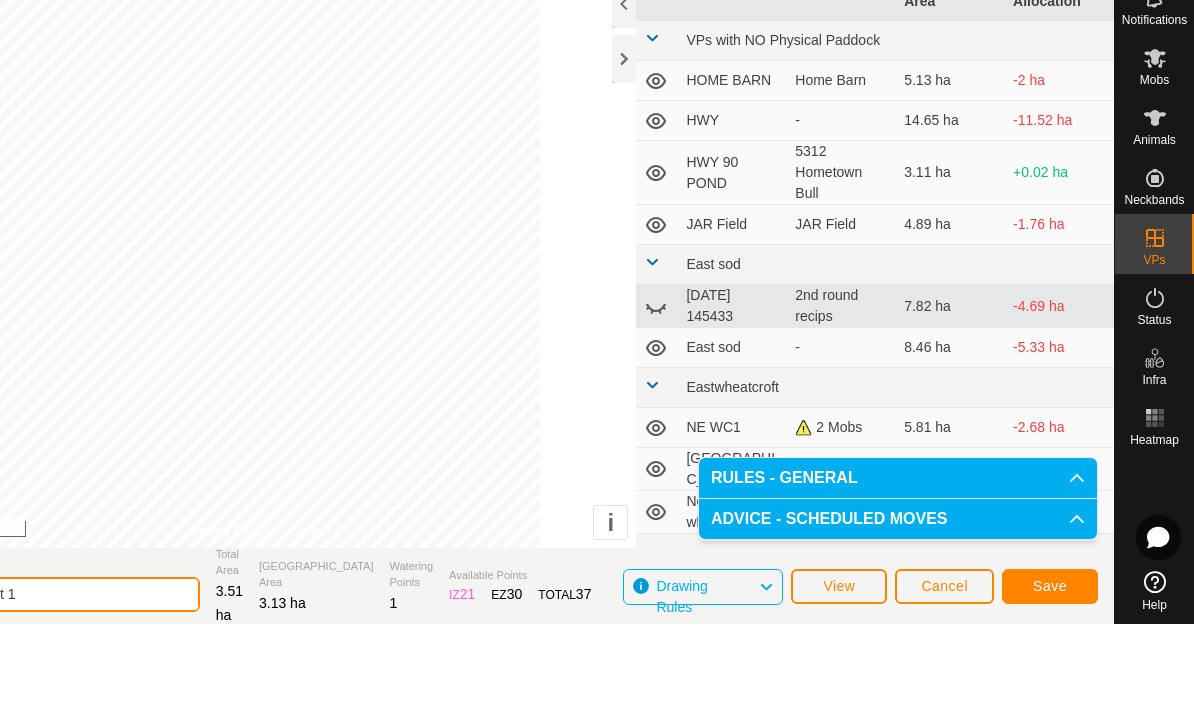 type on "South Millet 1" 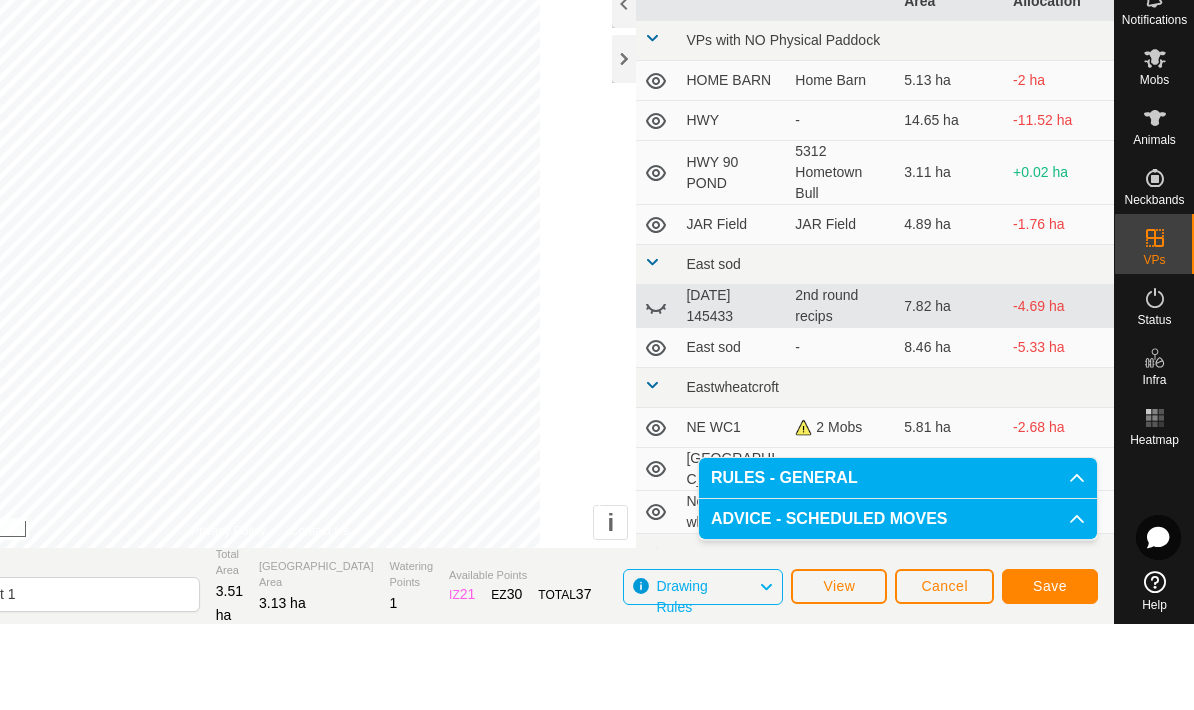 click on "Save" 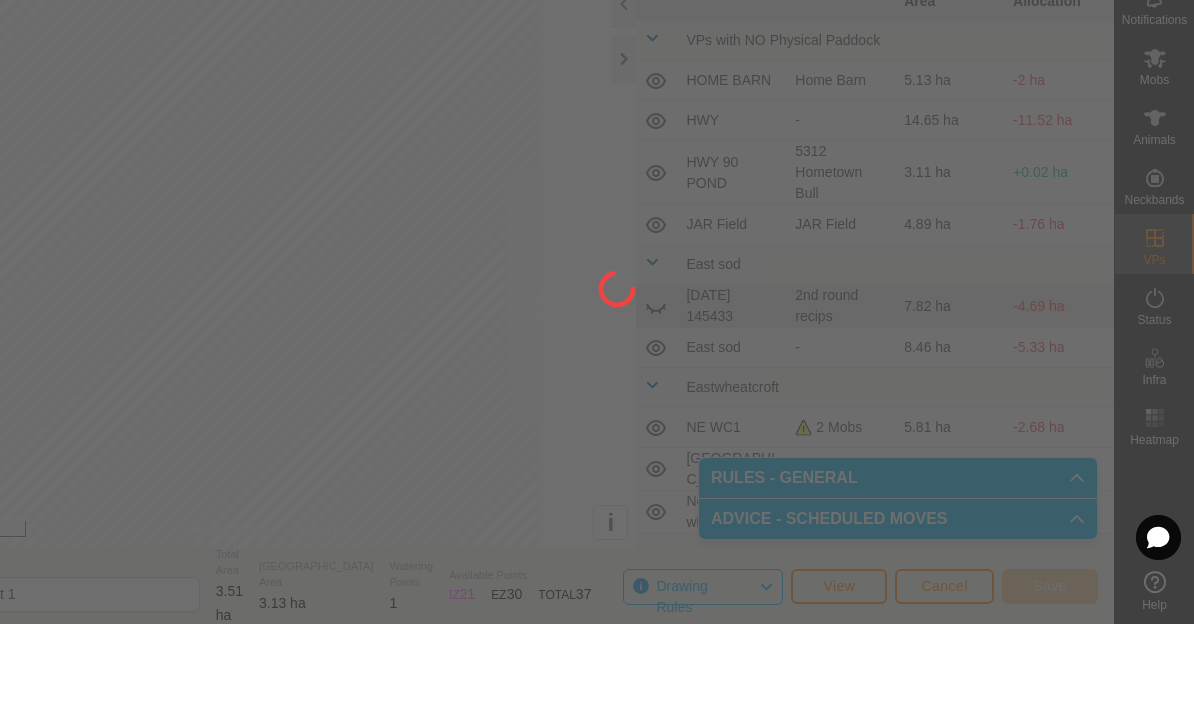 scroll, scrollTop: 2, scrollLeft: 0, axis: vertical 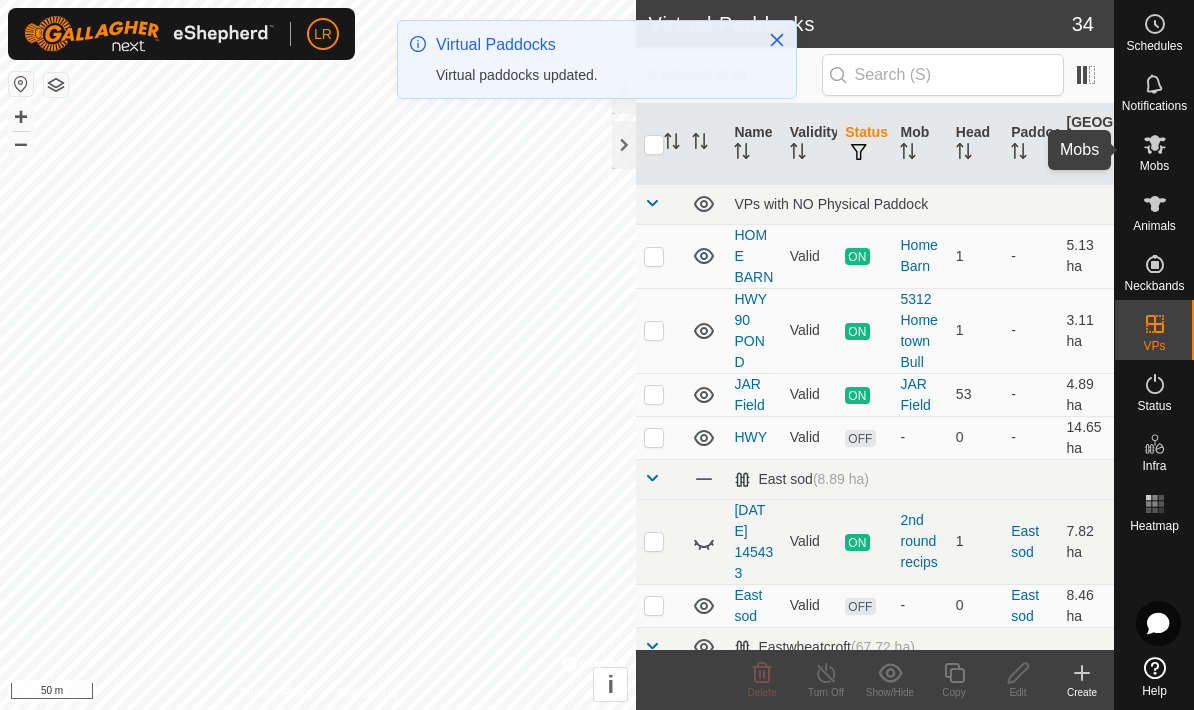click 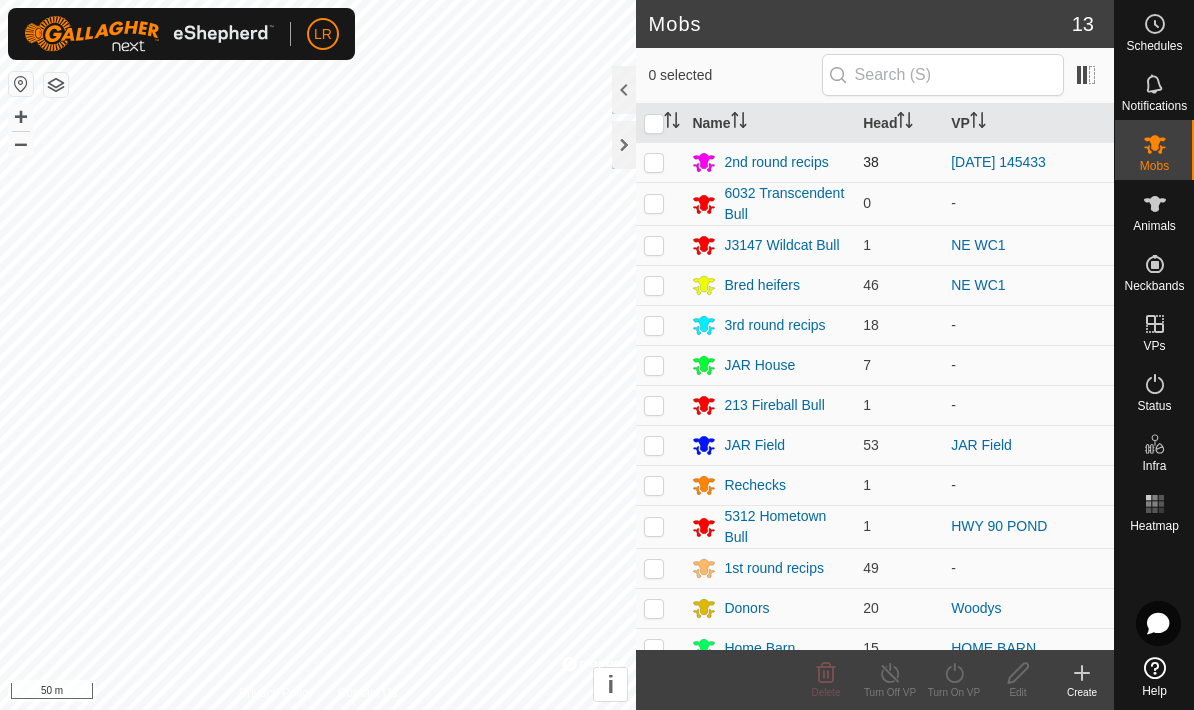 click at bounding box center [654, 162] 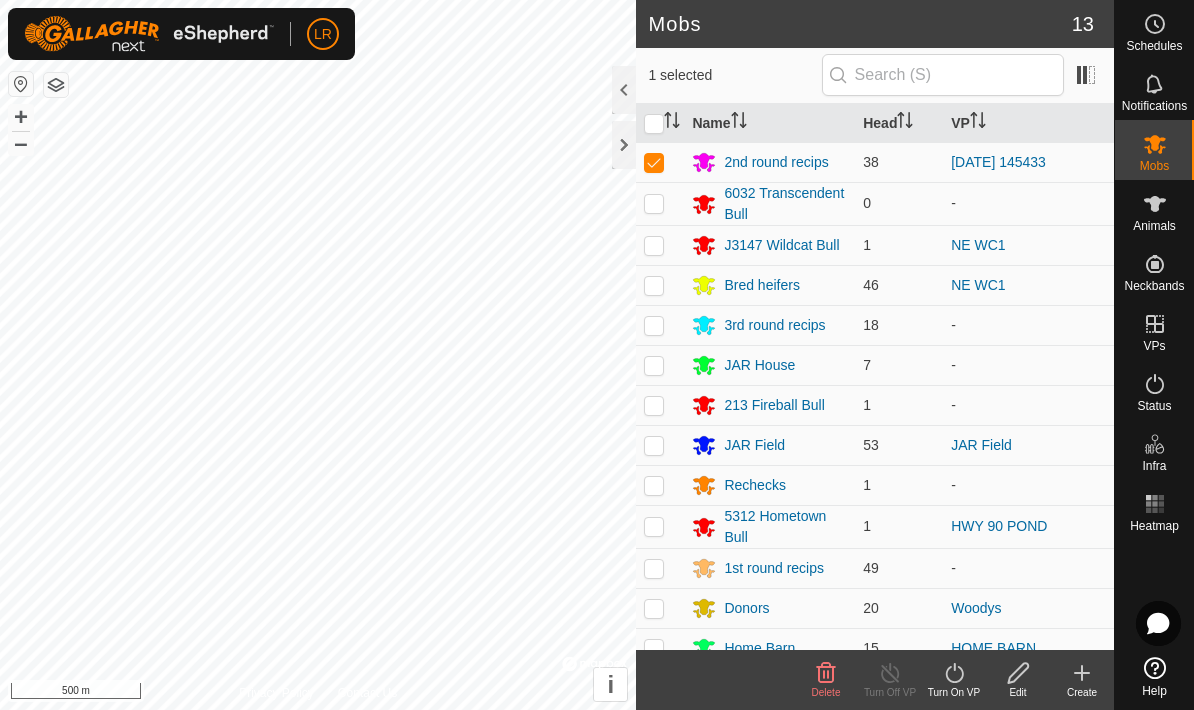 click on "Turn On VP" 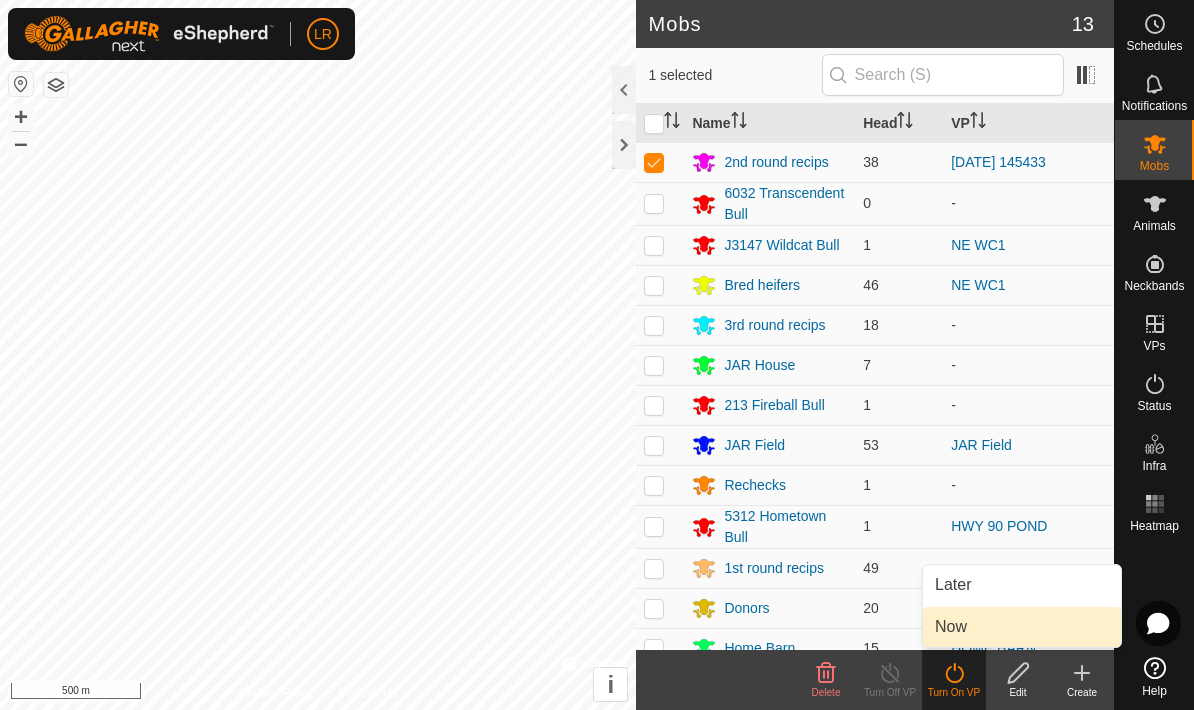click on "Now" at bounding box center [1022, 627] 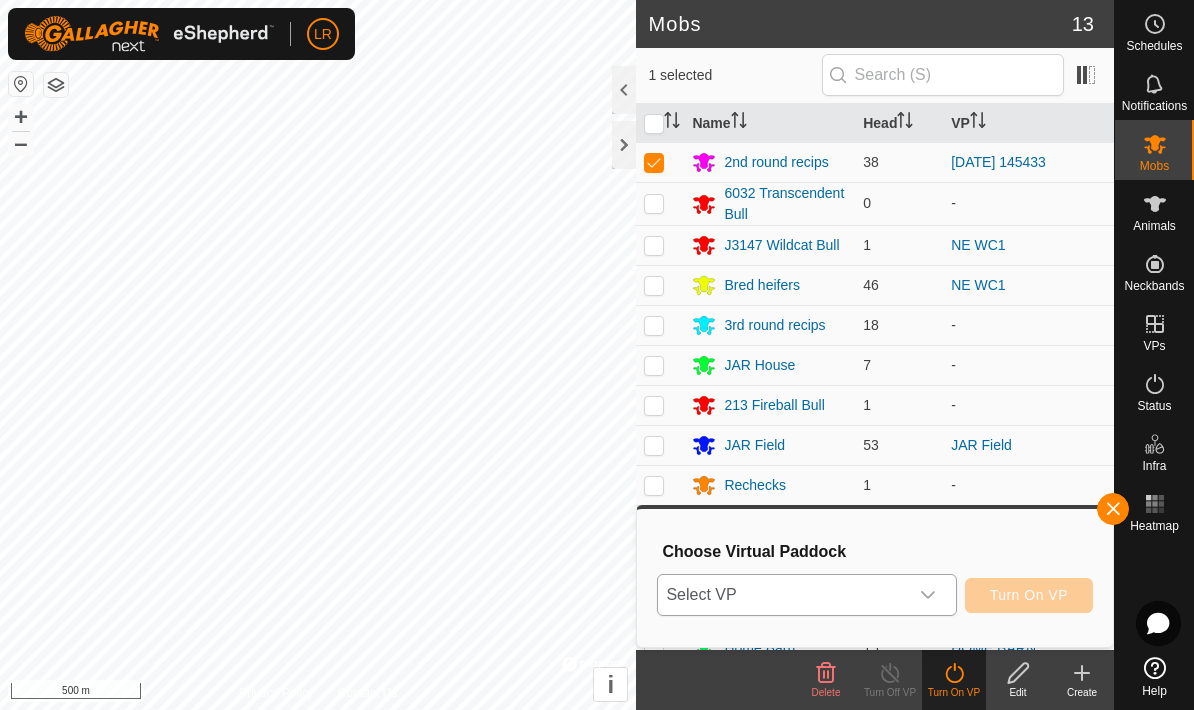 click on "Select VP" at bounding box center (782, 595) 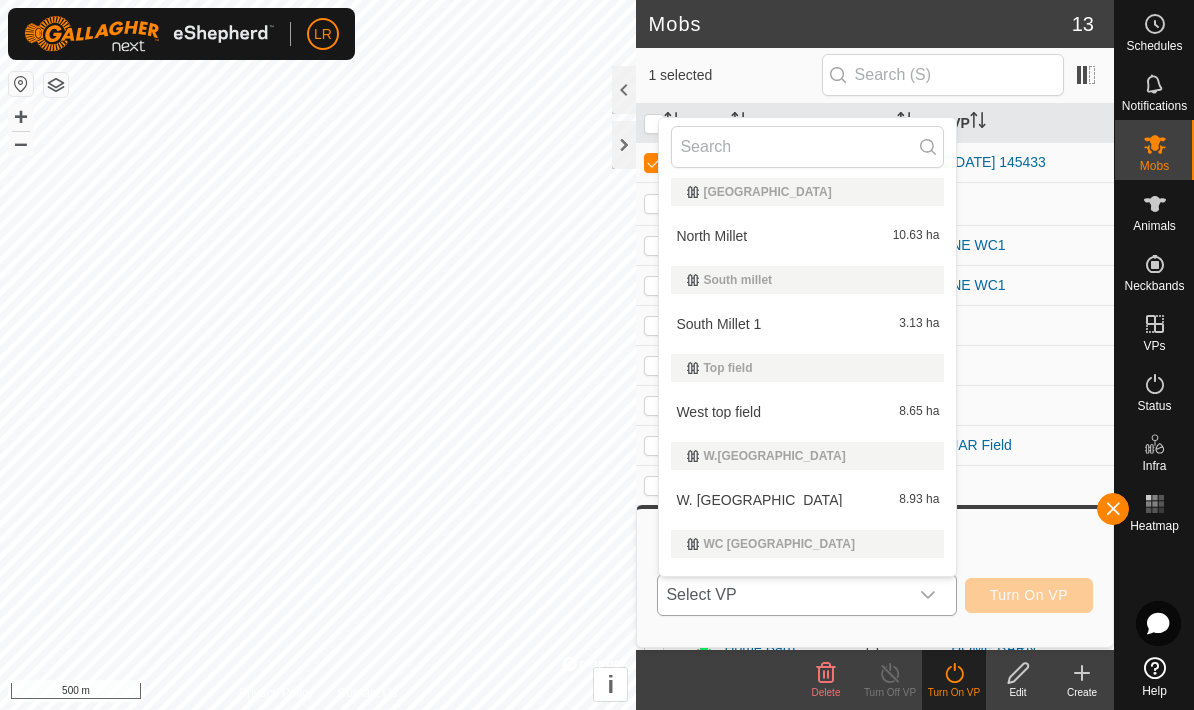 scroll, scrollTop: 995, scrollLeft: 0, axis: vertical 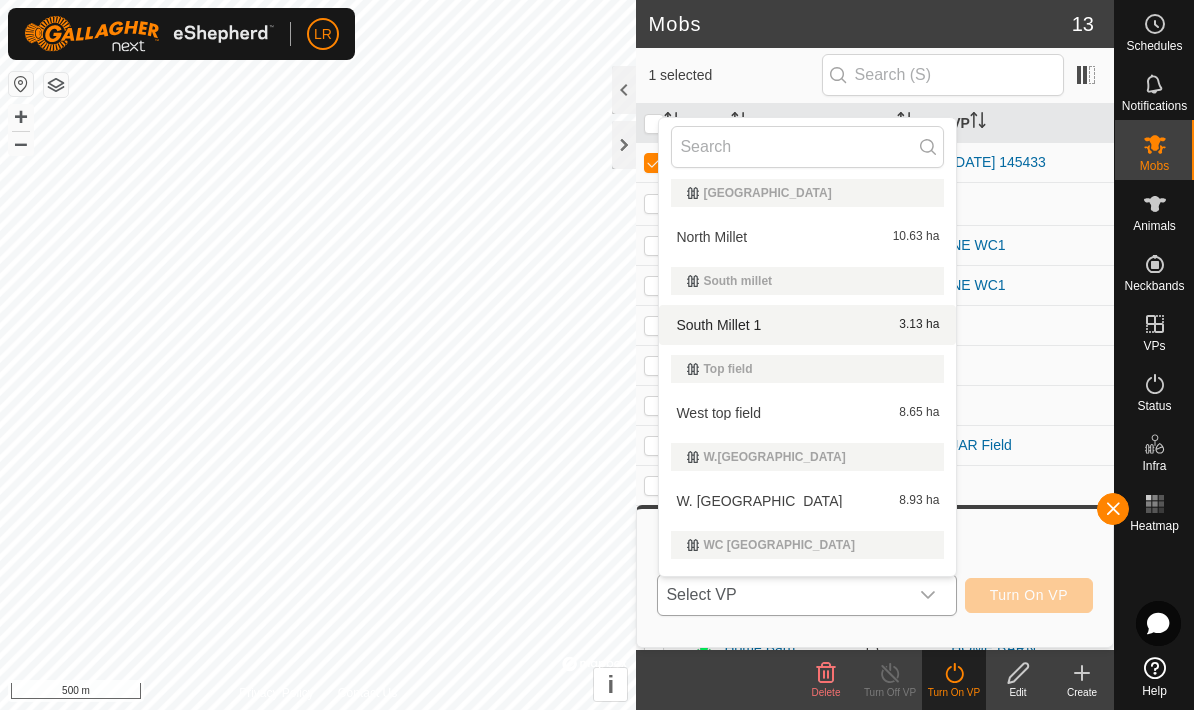 click on "South Millet 1  3.13 ha" at bounding box center [807, 325] 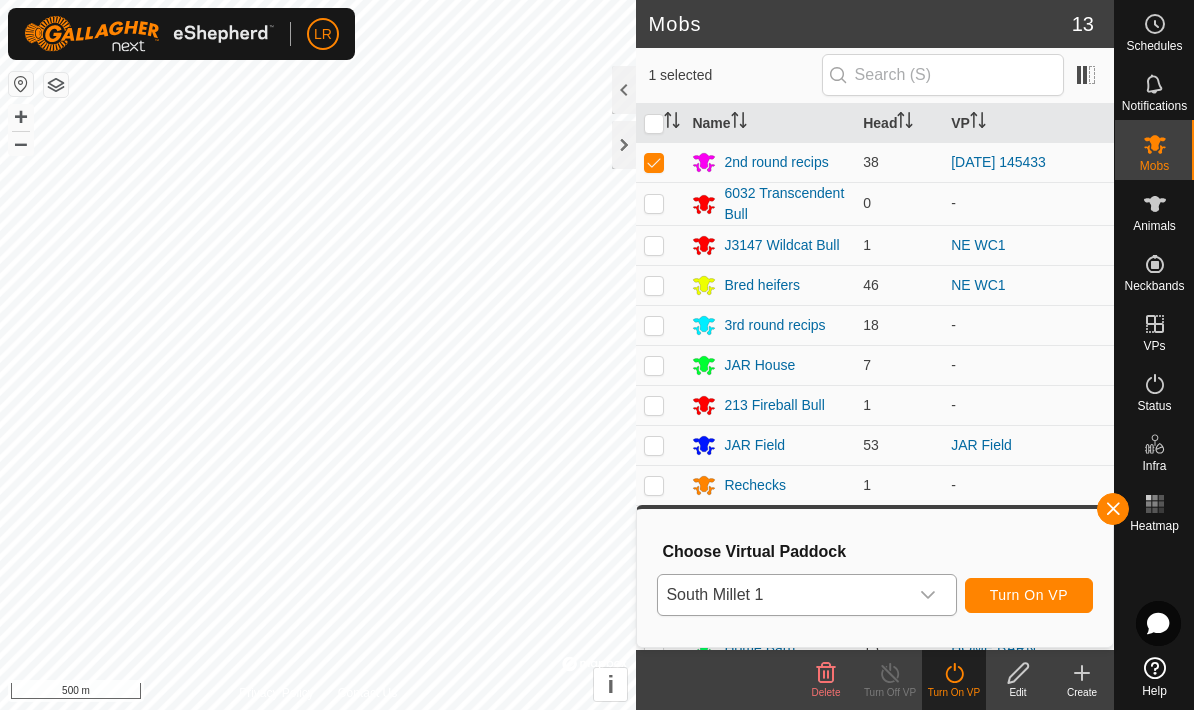 click on "Turn On VP" at bounding box center (1029, 595) 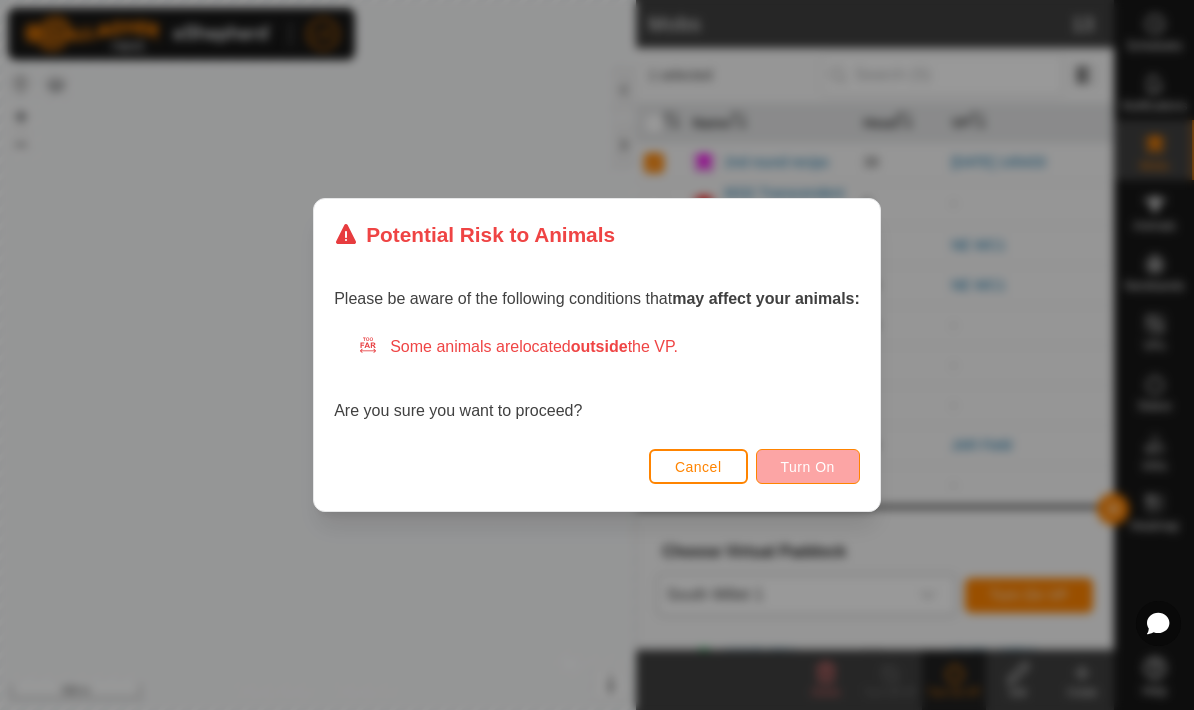 click on "Turn On" at bounding box center [808, 466] 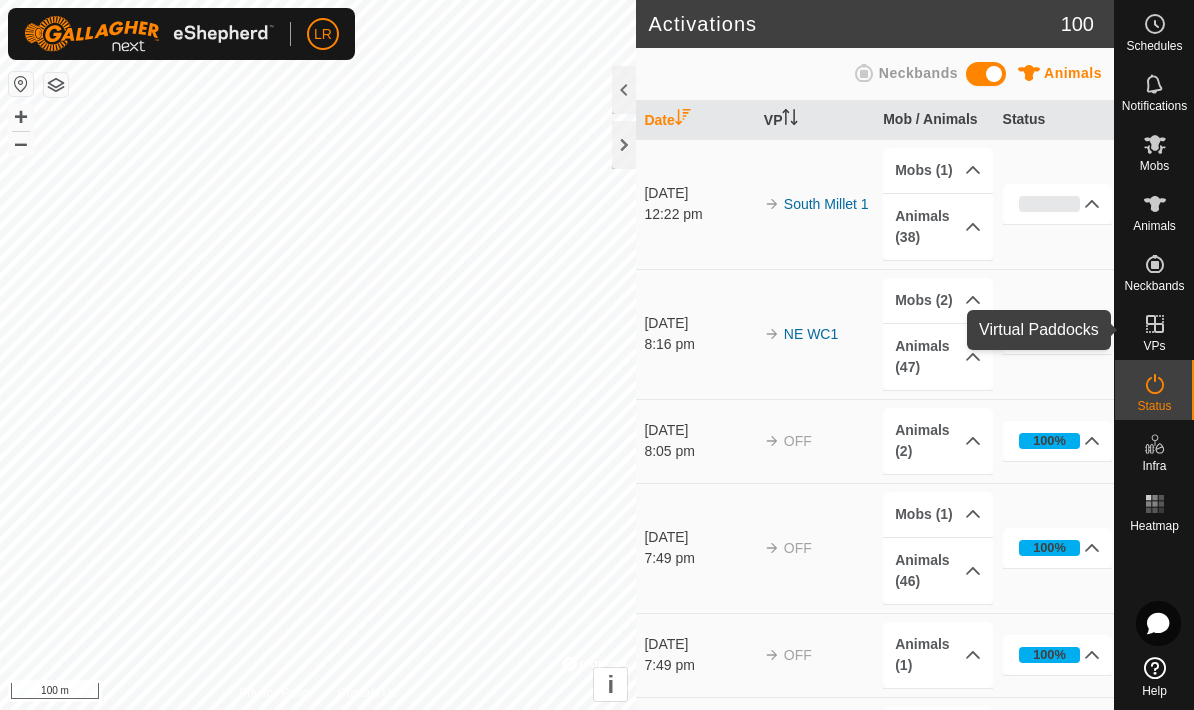 click on "VPs" at bounding box center [1154, 330] 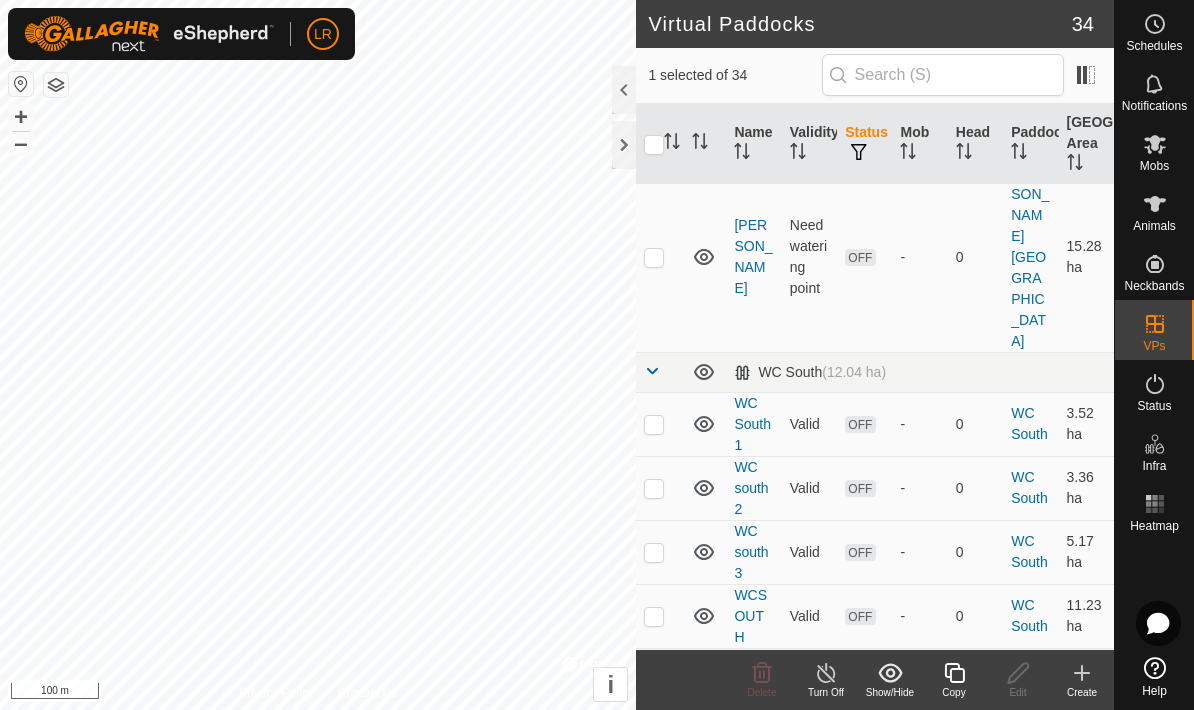 scroll, scrollTop: 2393, scrollLeft: 0, axis: vertical 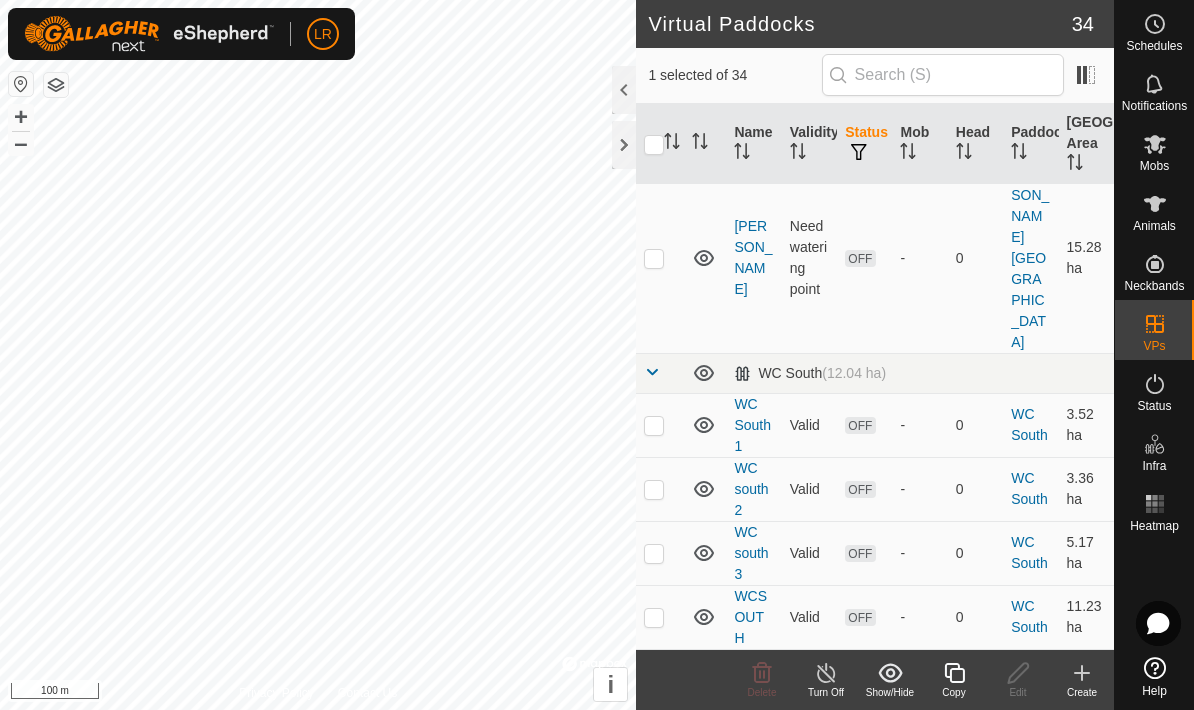 click at bounding box center [654, 817] 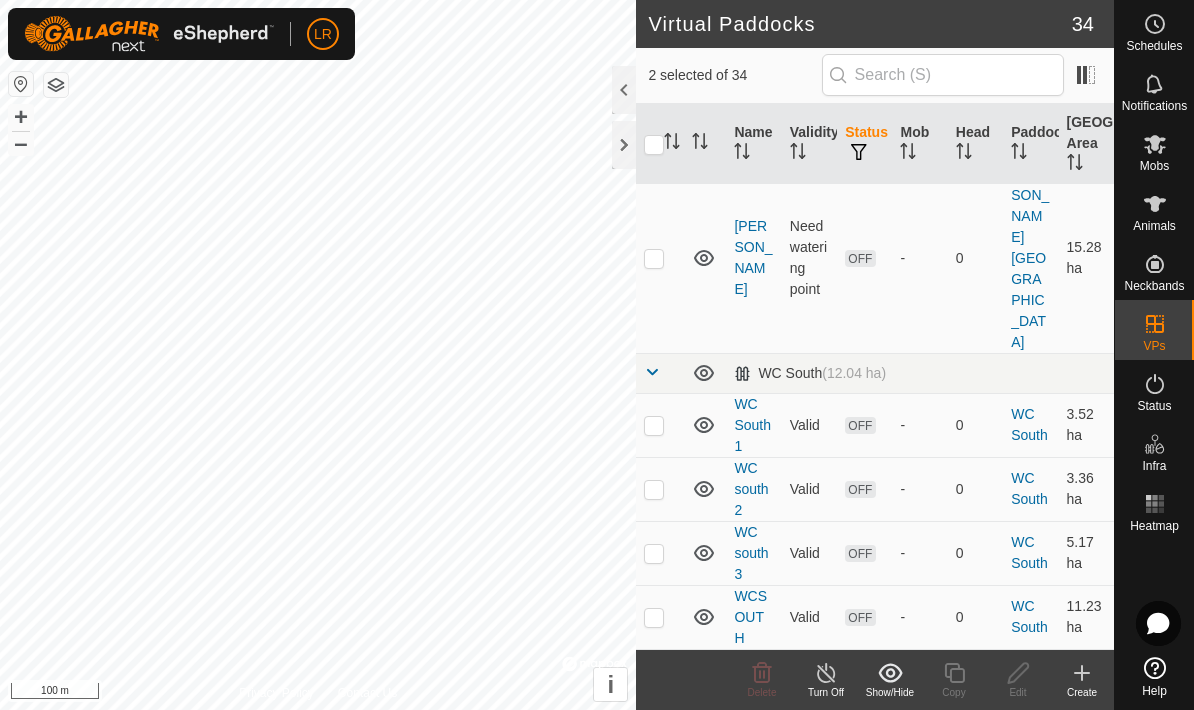 click at bounding box center [654, 722] 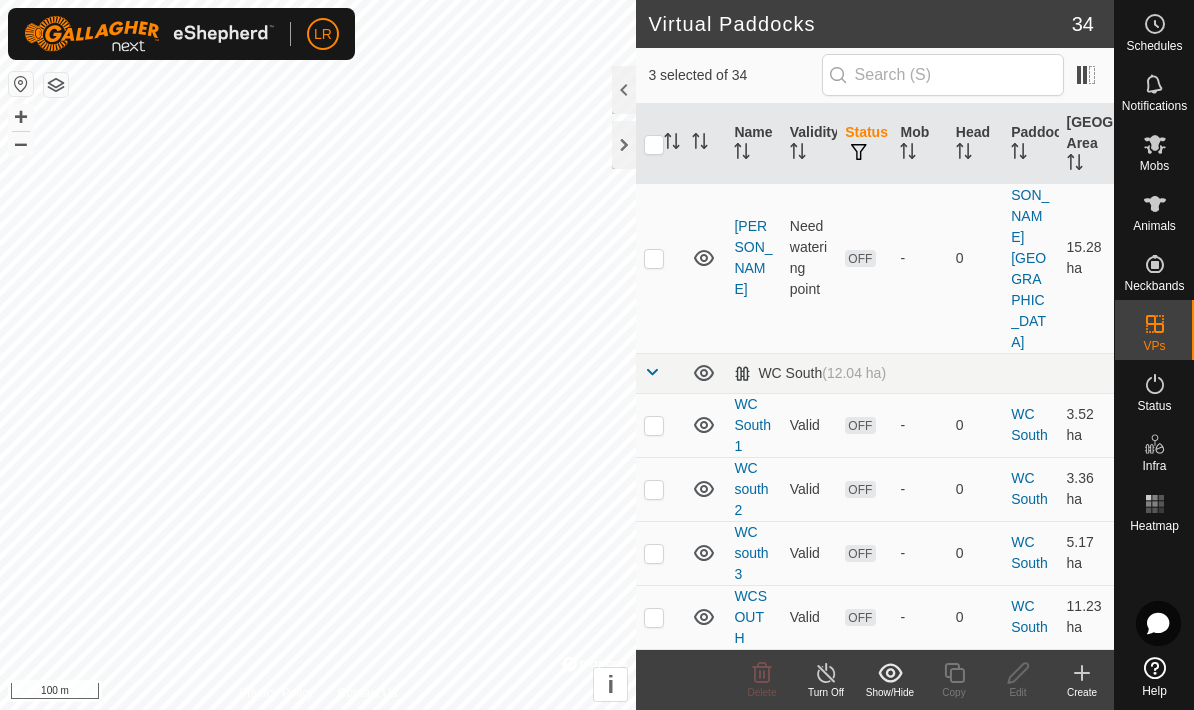 click at bounding box center [654, 722] 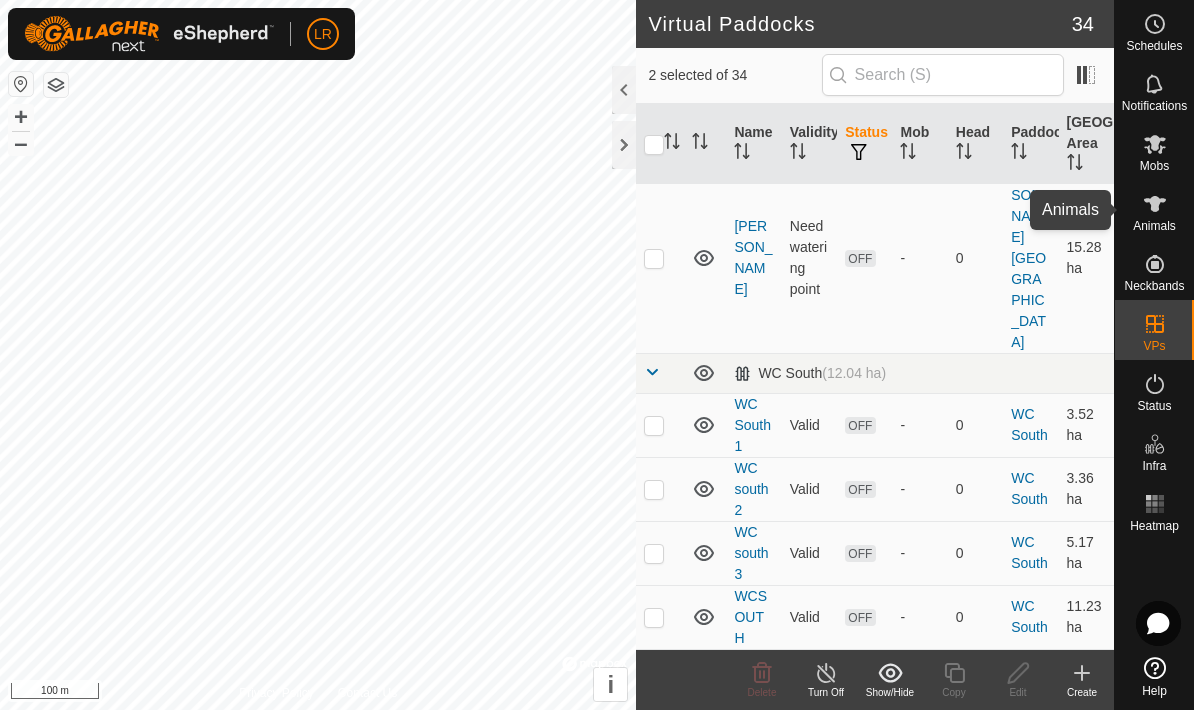 click 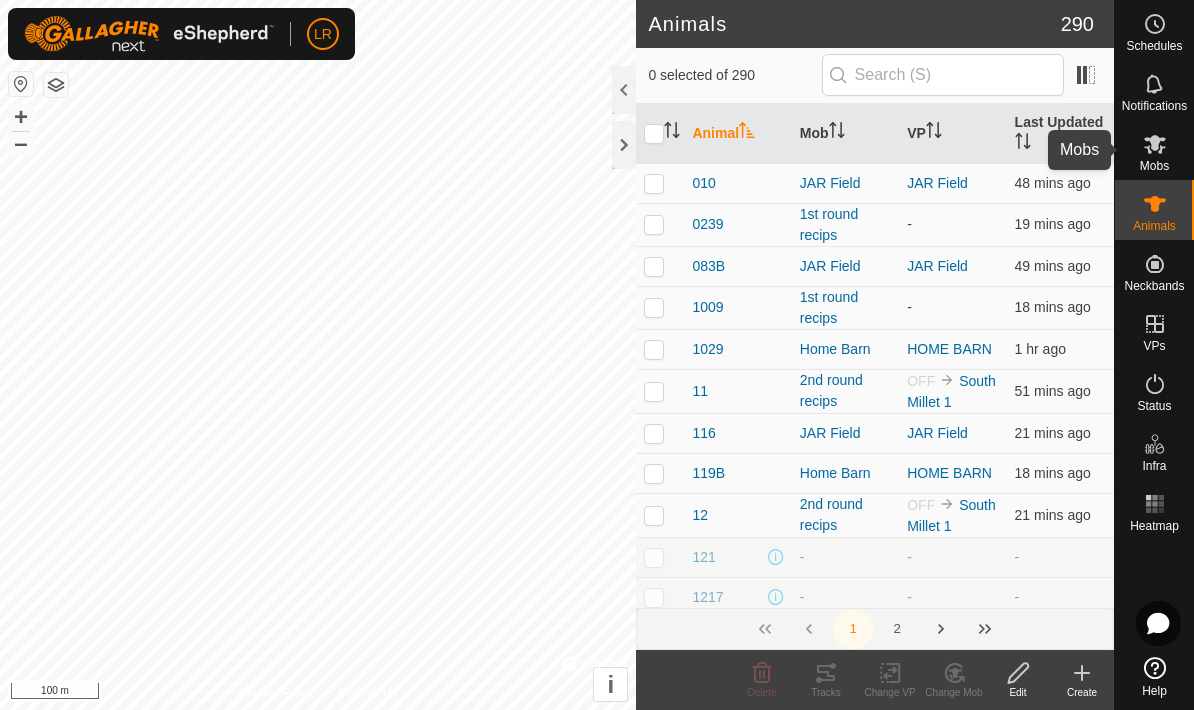 click on "Mobs" at bounding box center [1154, 166] 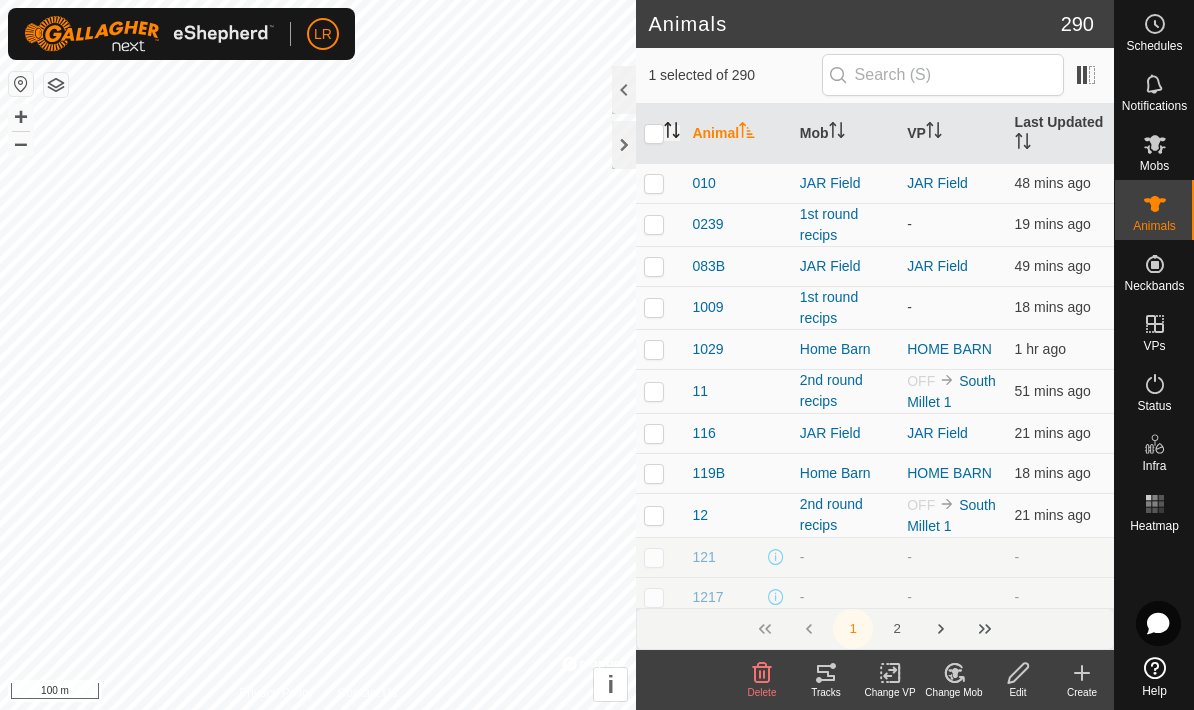 click 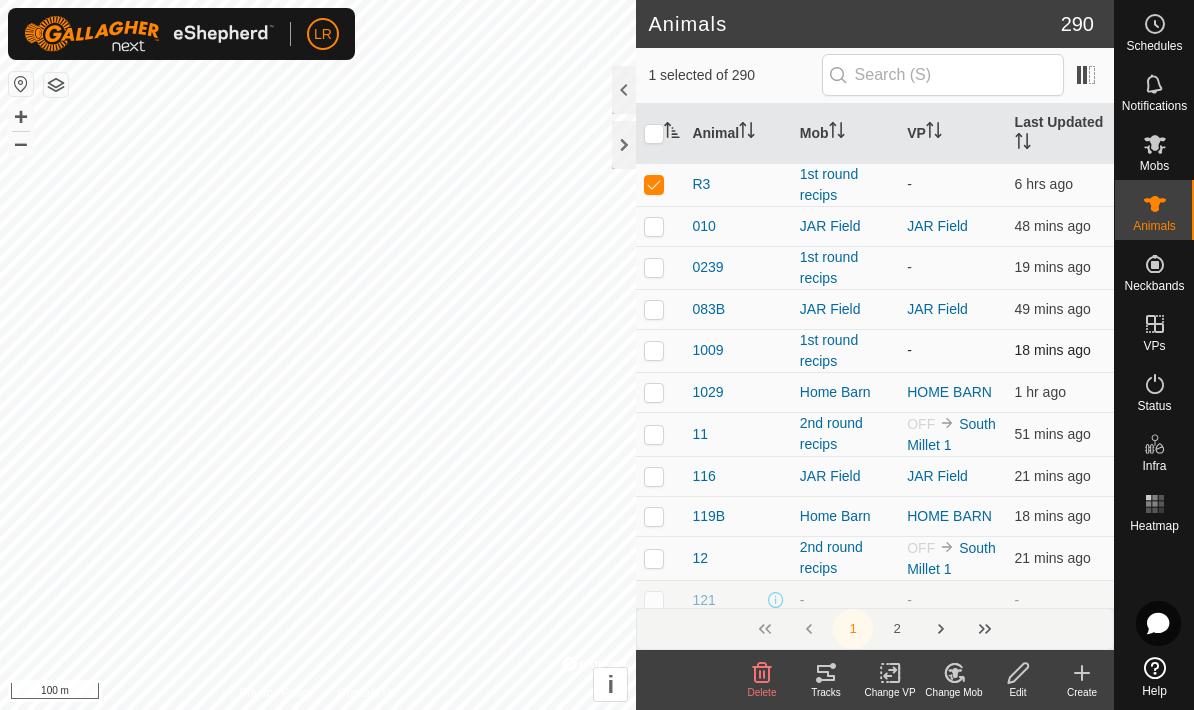 checkbox on "true" 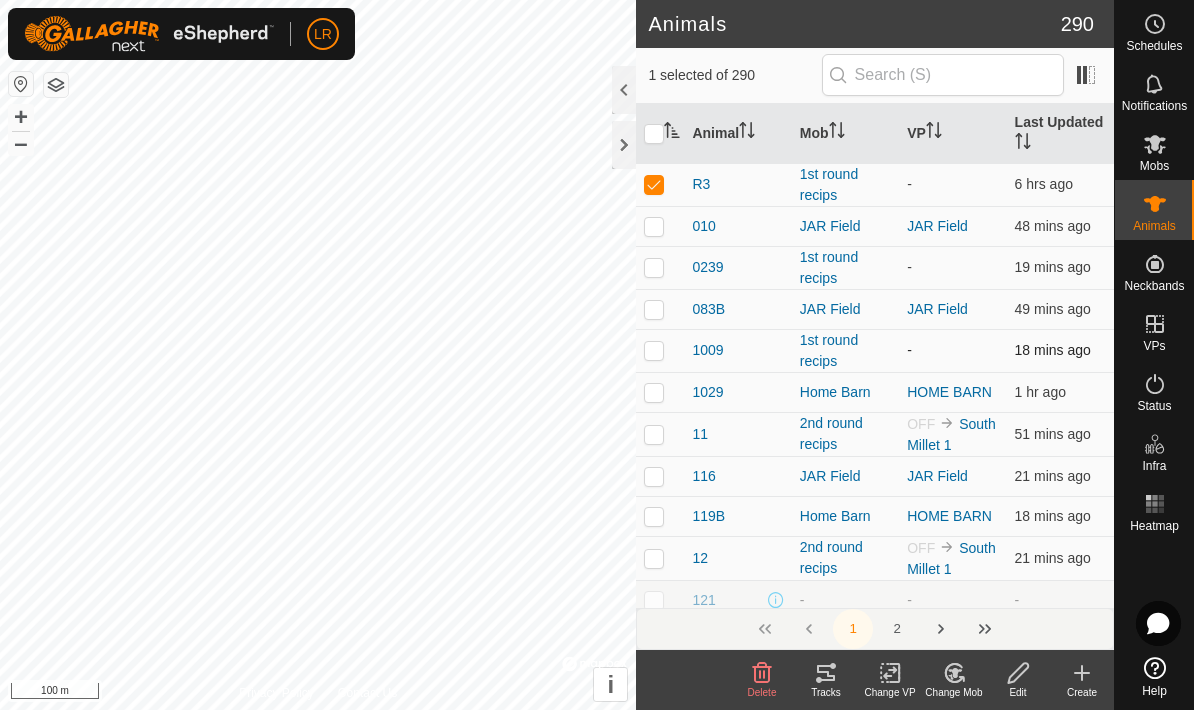 checkbox on "false" 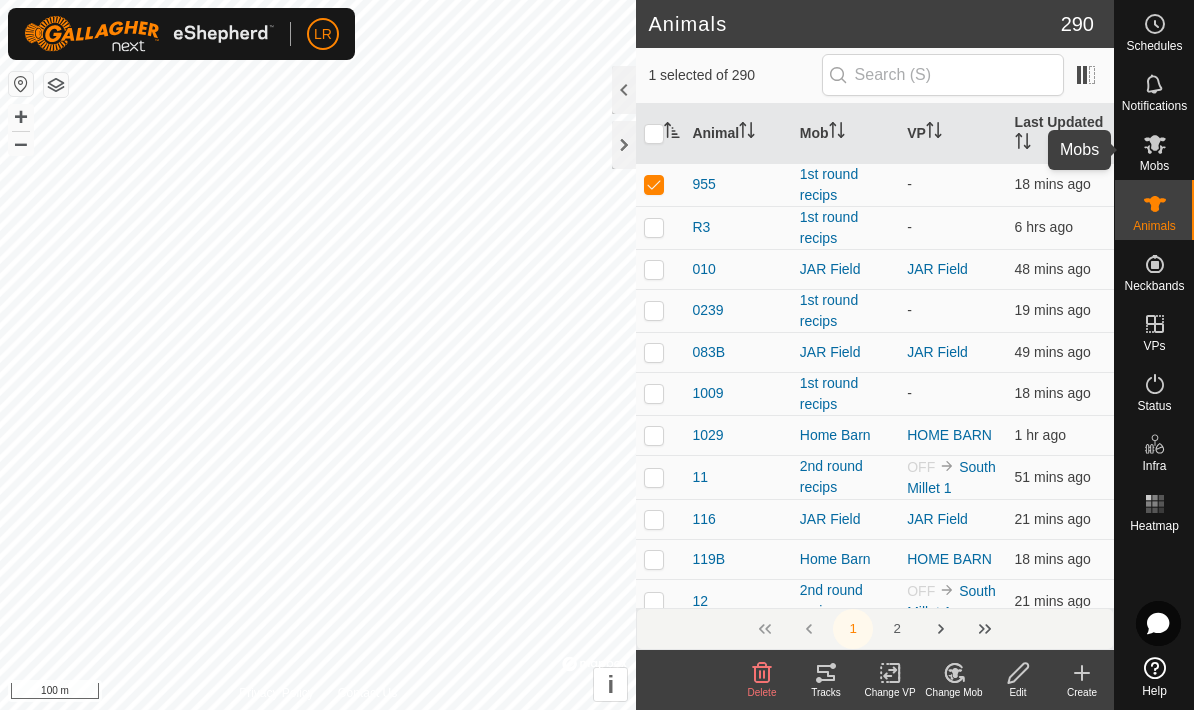 click at bounding box center [1155, 144] 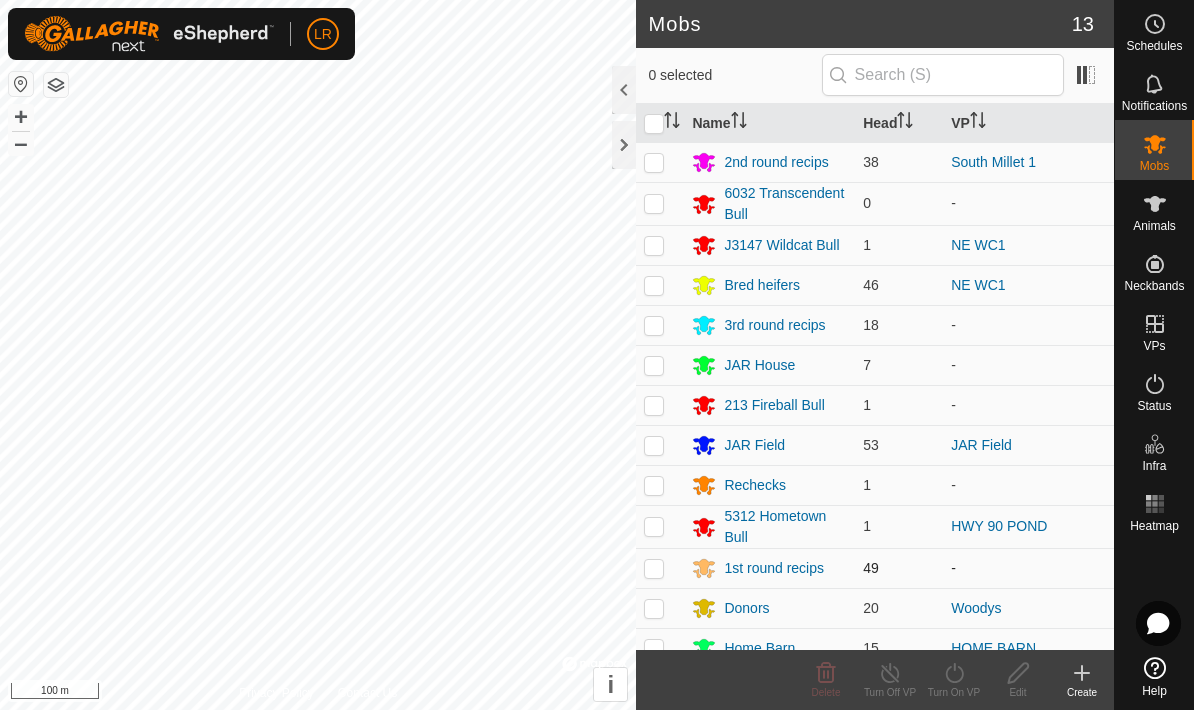 click at bounding box center [654, 568] 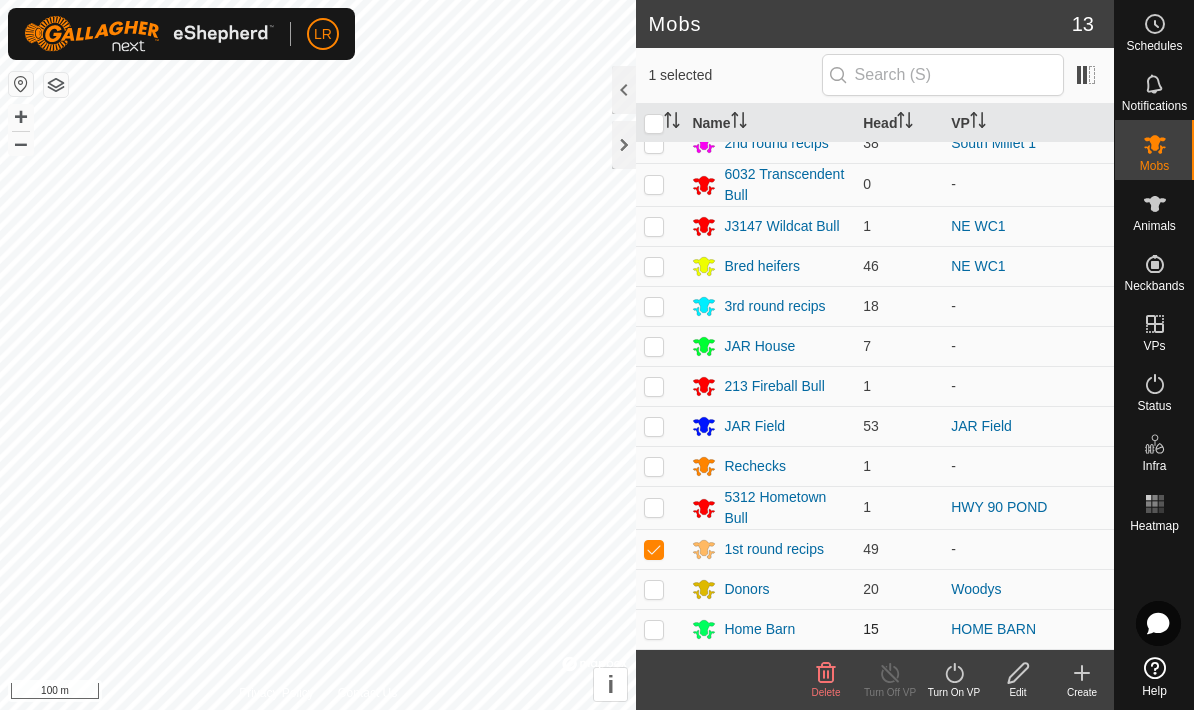 scroll, scrollTop: 19, scrollLeft: 0, axis: vertical 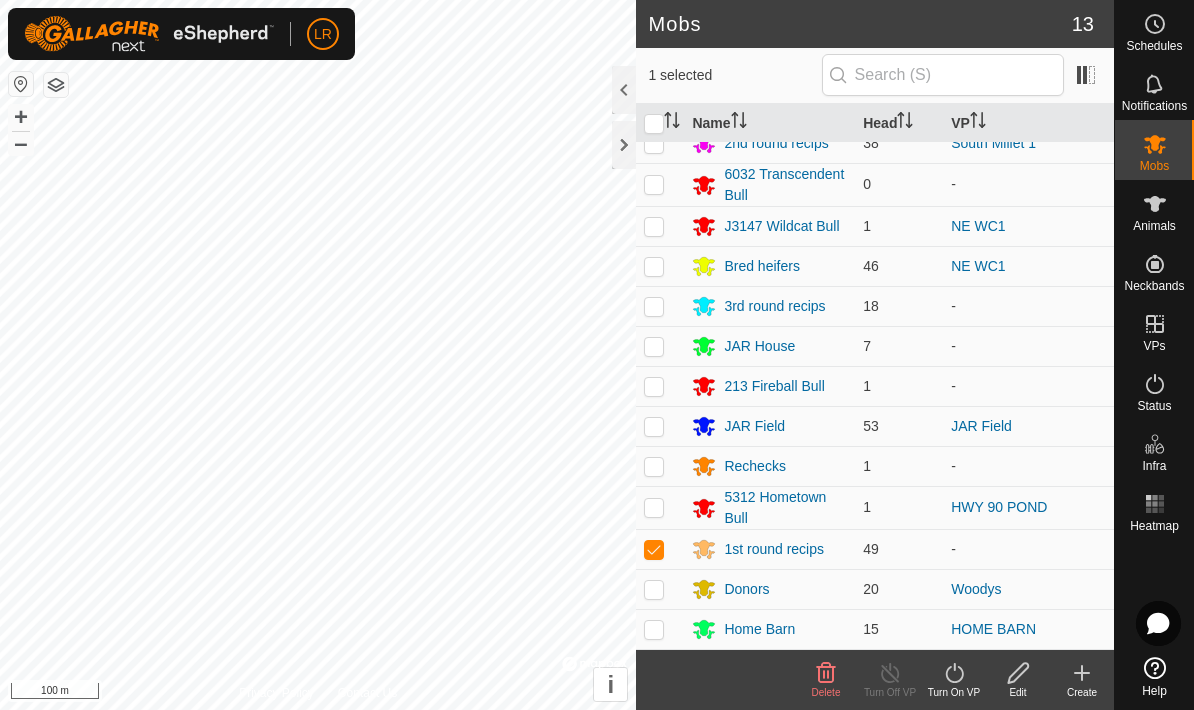 click on "Turn On VP" 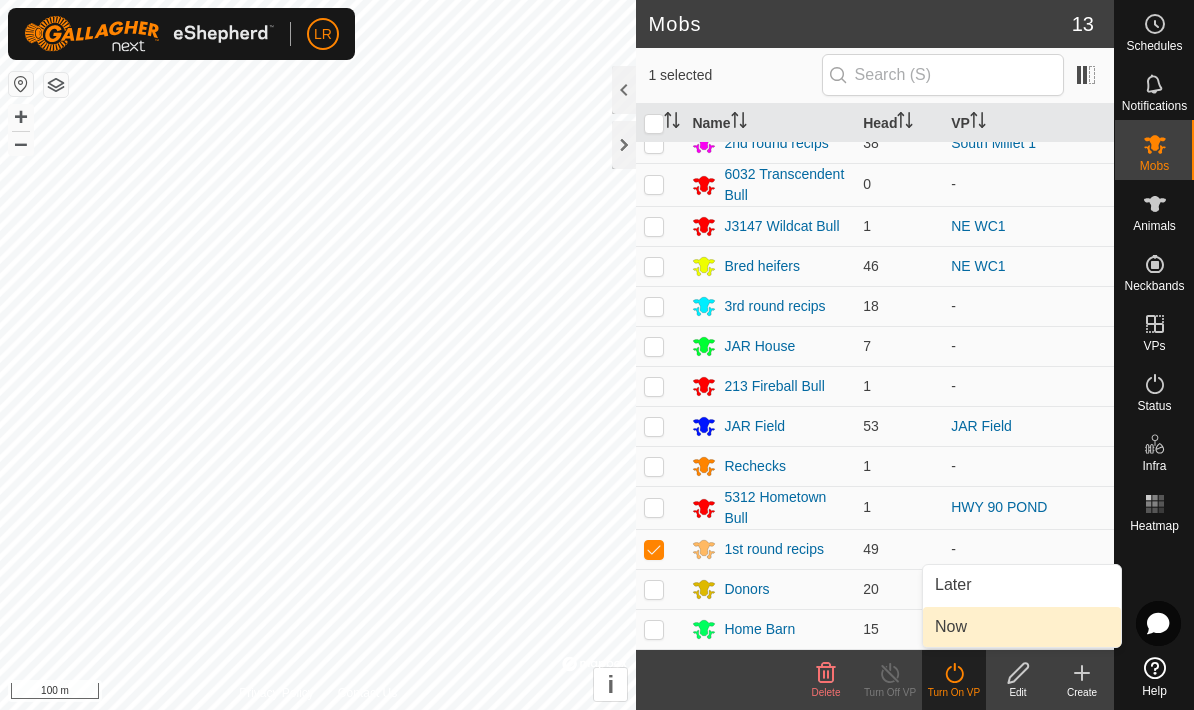 click on "Now" at bounding box center [1022, 627] 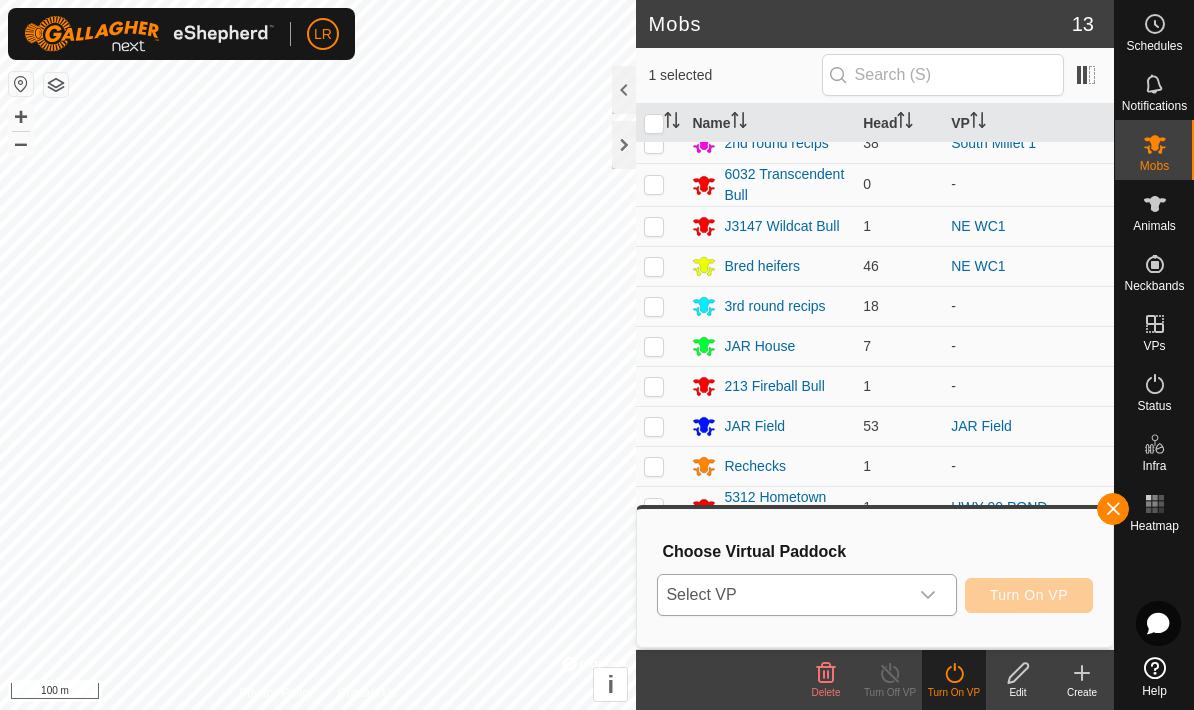 click 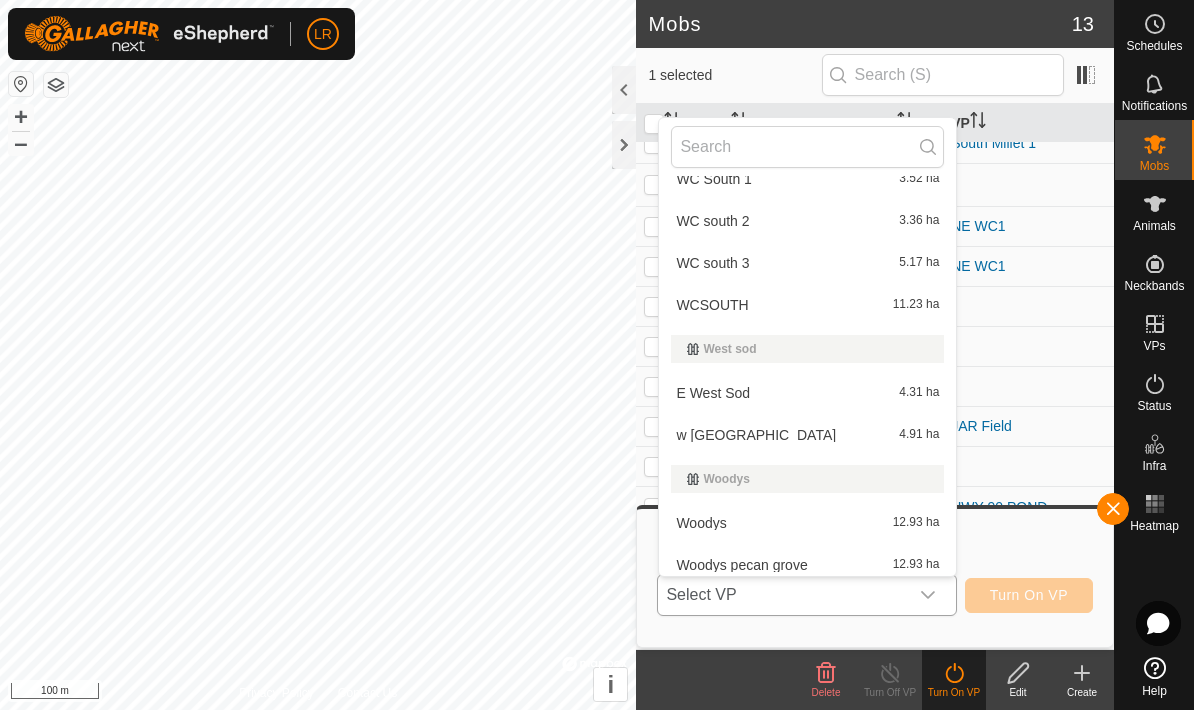 scroll, scrollTop: 1762, scrollLeft: 0, axis: vertical 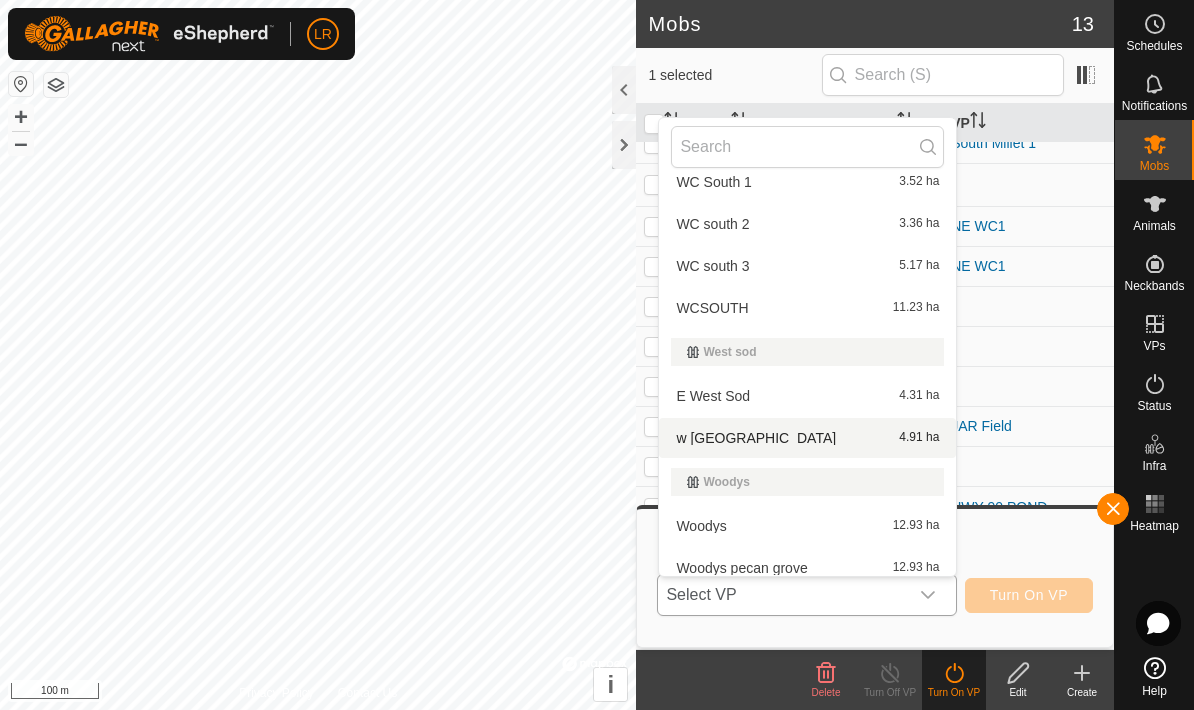 click on "w [GEOGRAPHIC_DATA]  4.91 ha" at bounding box center [807, 438] 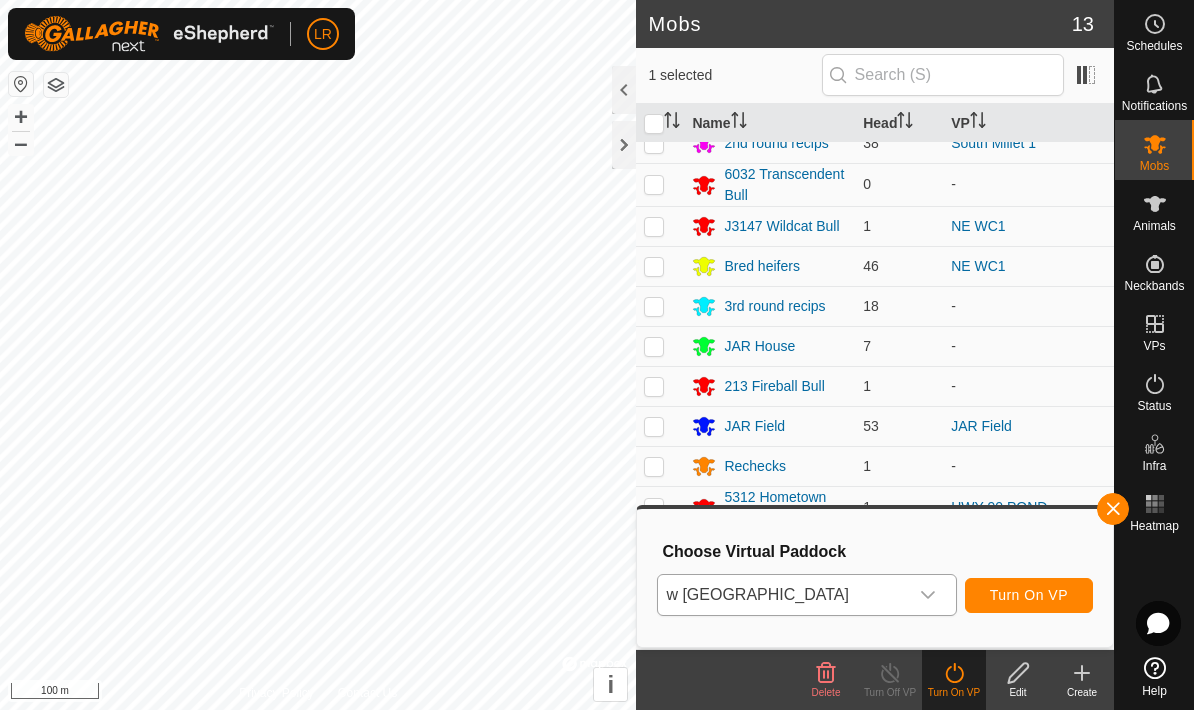 click on "Turn On VP" at bounding box center (1029, 595) 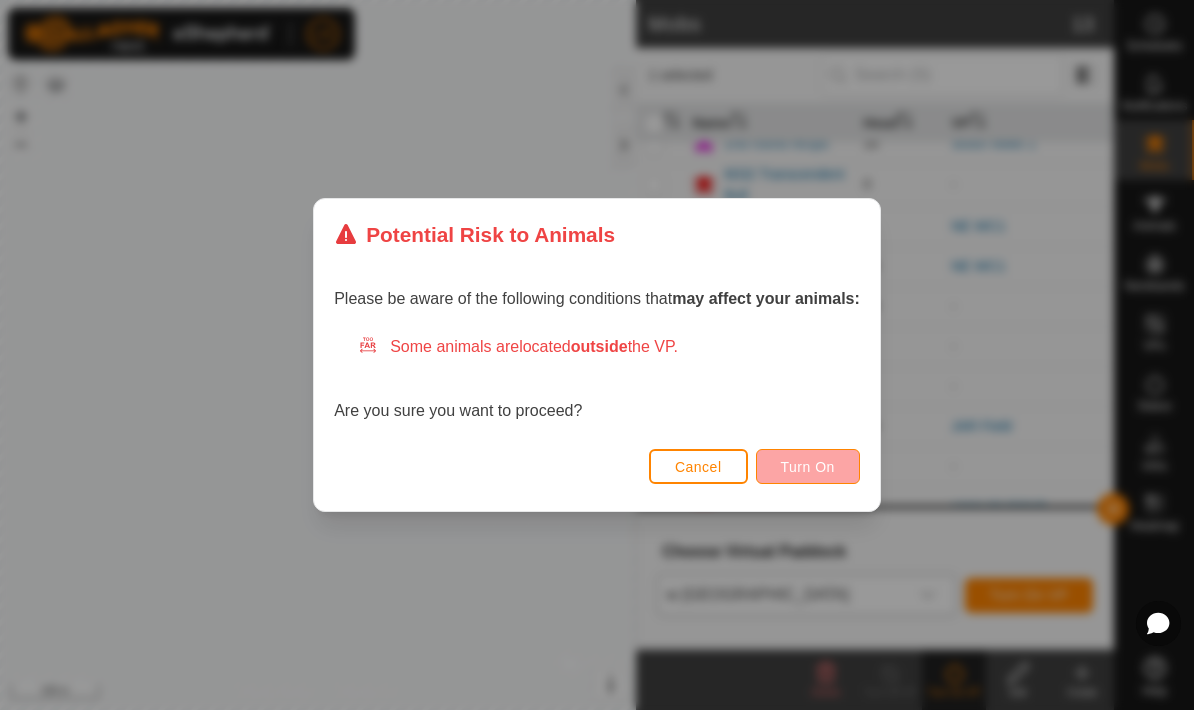 click on "Turn On" at bounding box center (808, 467) 